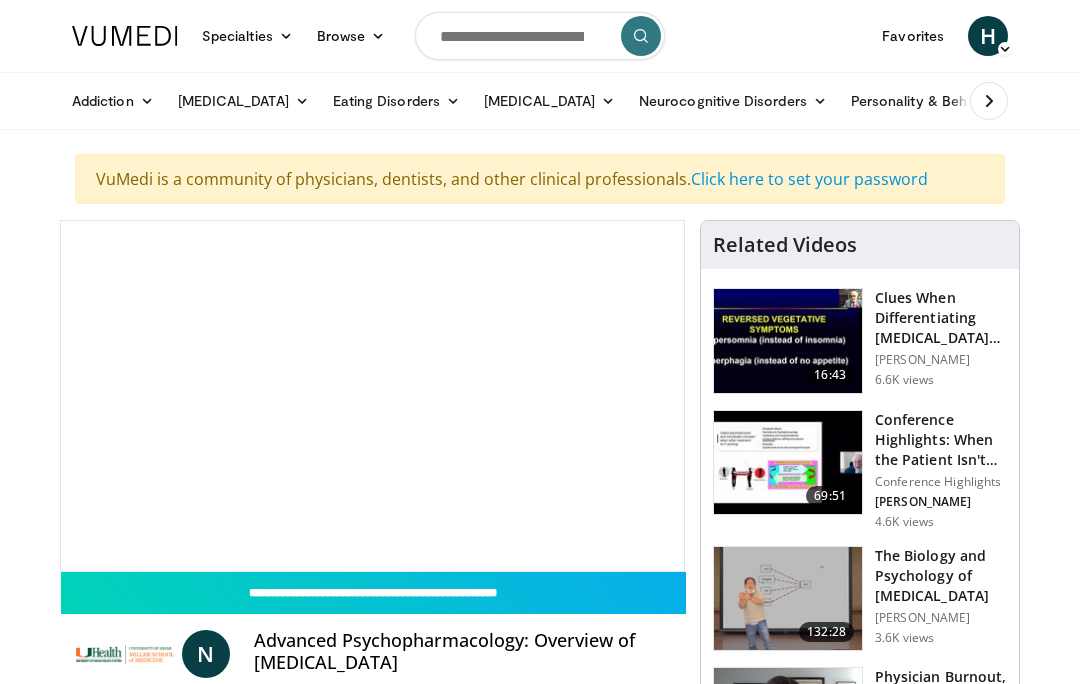 scroll, scrollTop: 0, scrollLeft: 0, axis: both 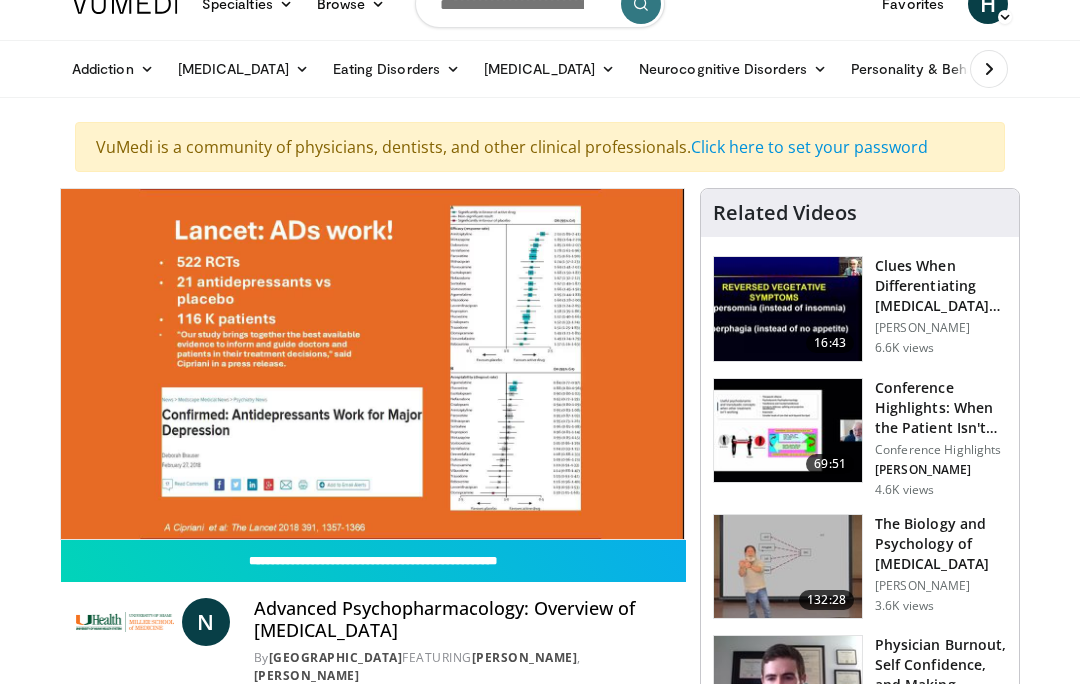 click on "10 seconds
Tap to unmute" at bounding box center [372, 364] 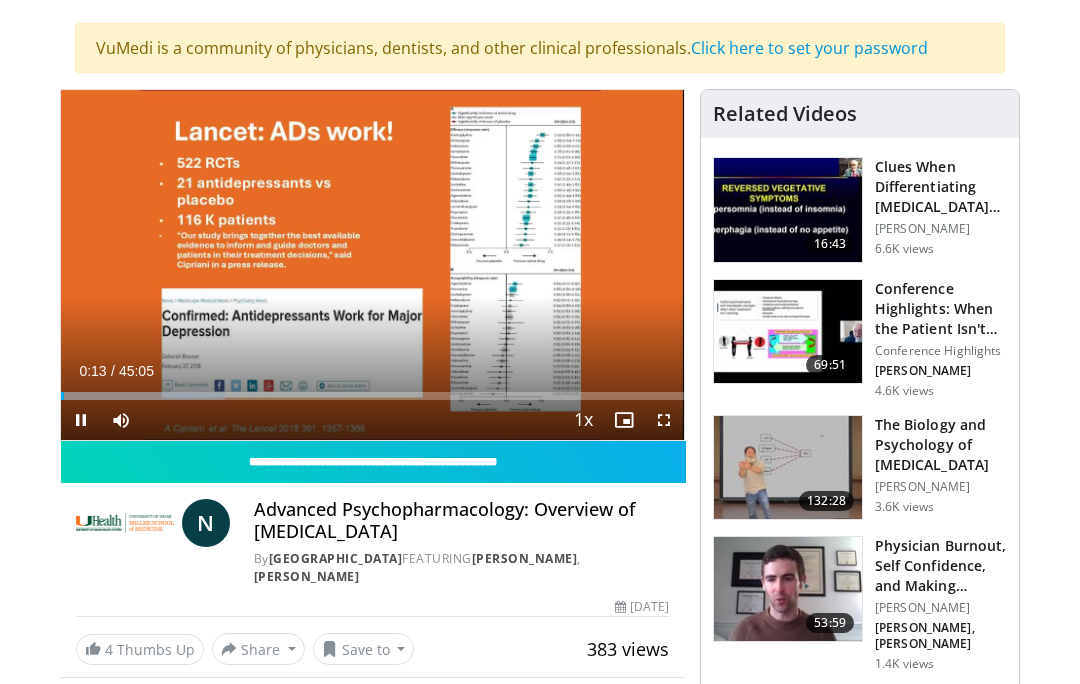 scroll, scrollTop: 131, scrollLeft: 0, axis: vertical 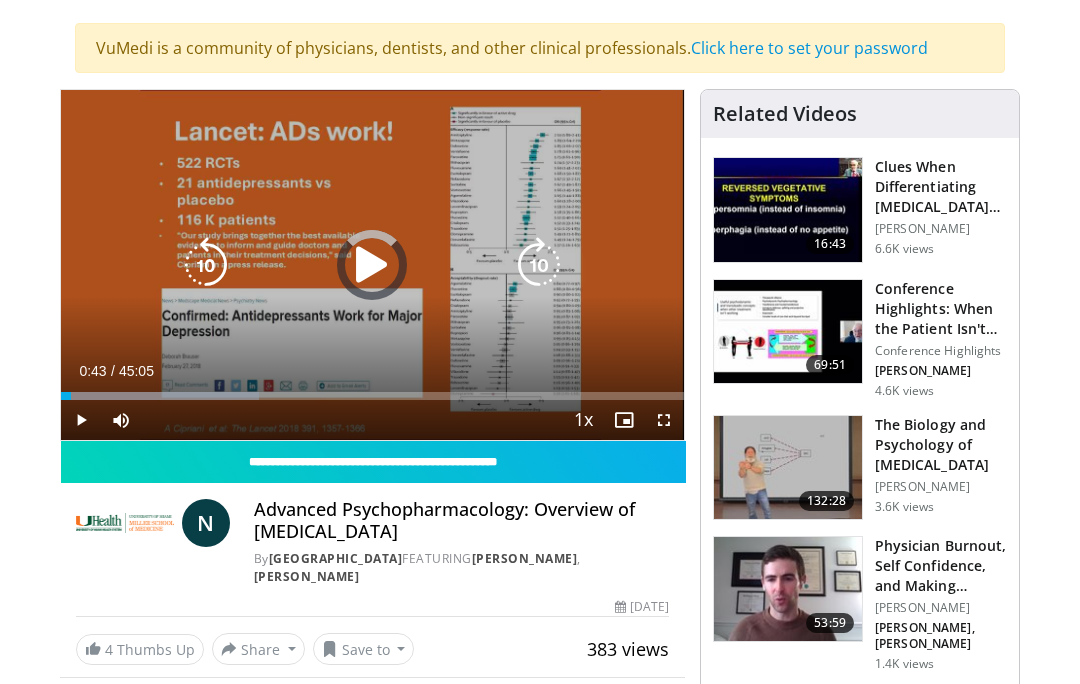click at bounding box center (66, 396) 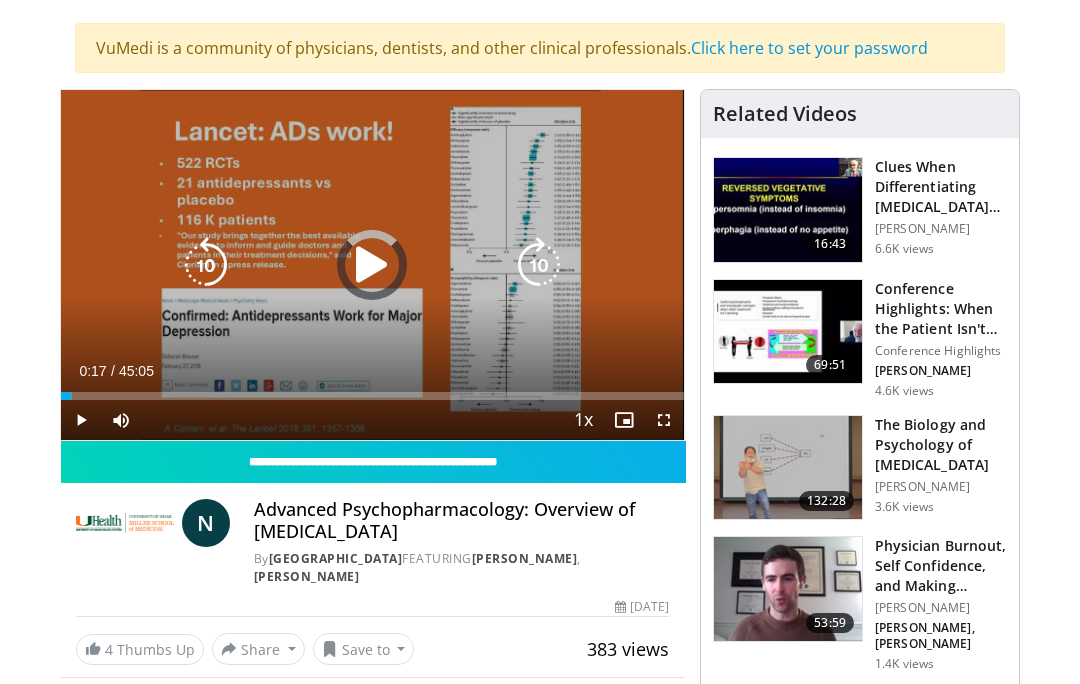 click on "Loaded :  1.83%" at bounding box center [66, 396] 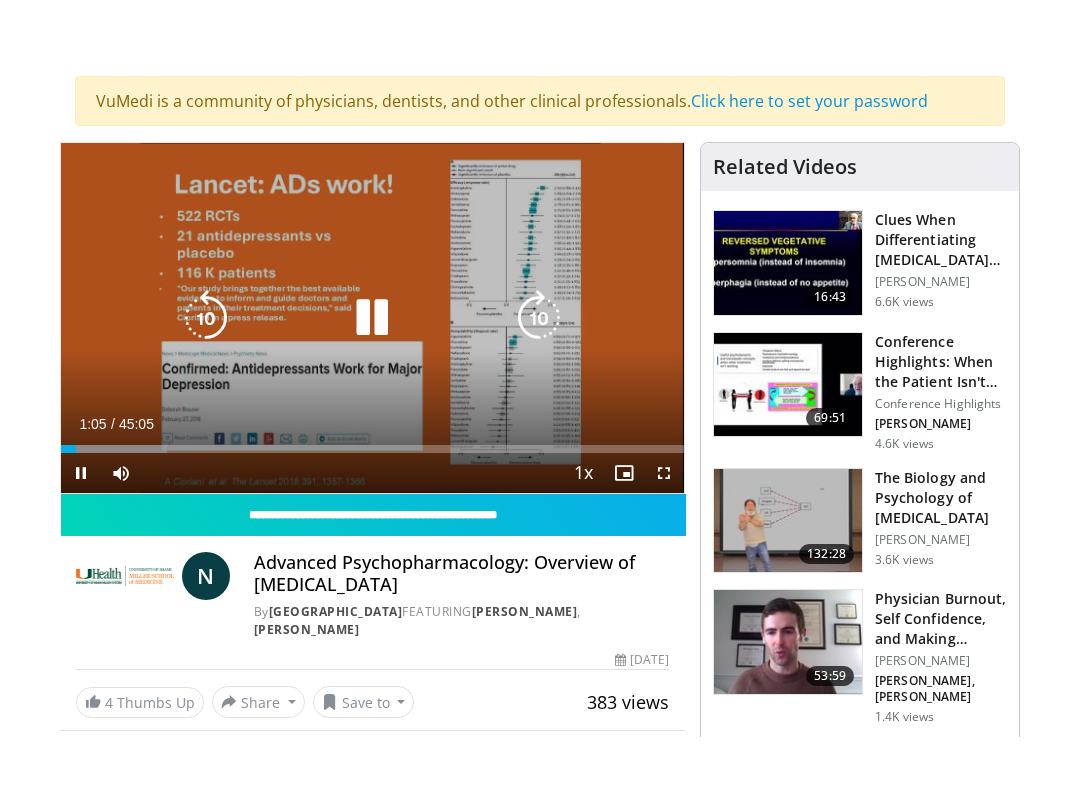 scroll, scrollTop: 20, scrollLeft: 0, axis: vertical 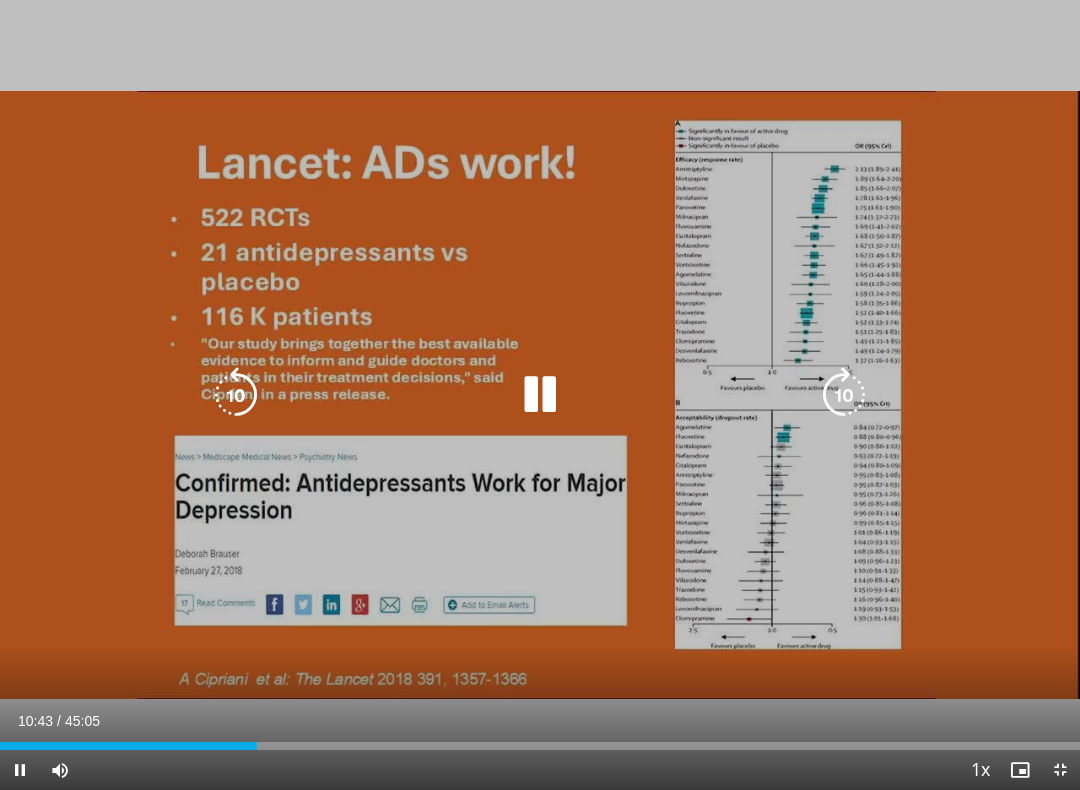 click on "10 seconds
Tap to unmute" at bounding box center [540, 395] 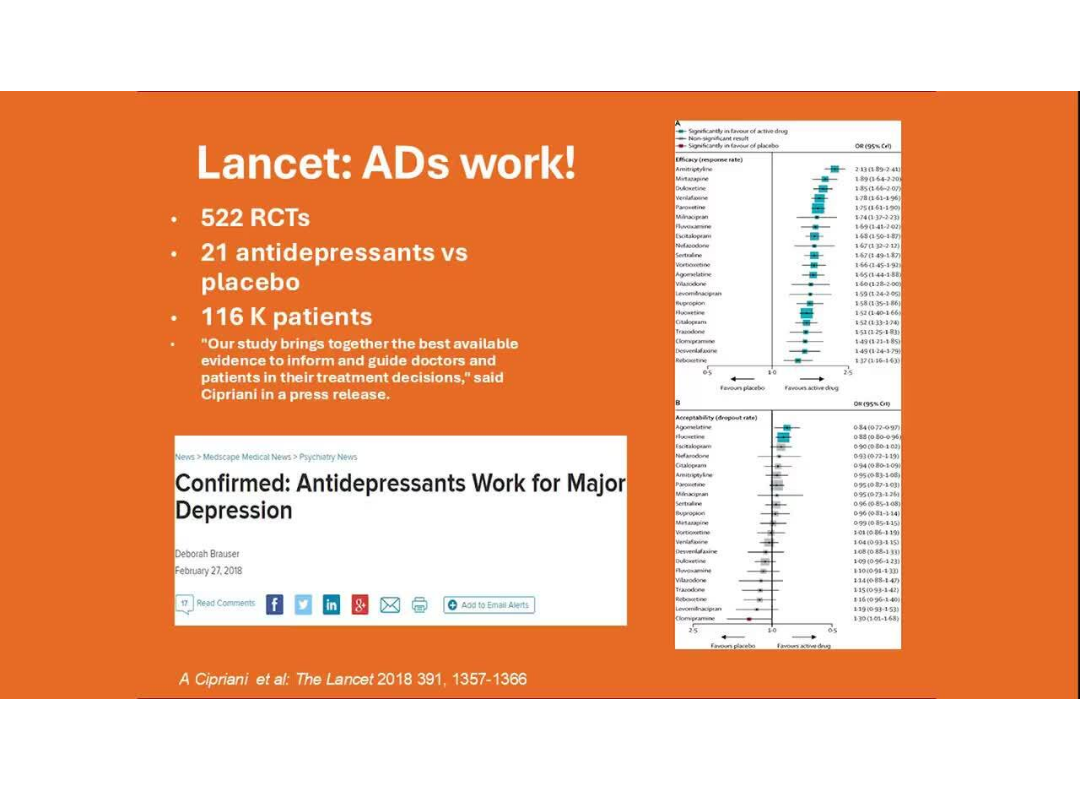 click on "Specialties
Adult & Family Medicine
Allergy, [MEDICAL_DATA], Immunology
Anesthesiology
Cardiology
Dental
Dermatology
Endocrinology
Gastroenterology & Hepatology
[MEDICAL_DATA]
Hematology & Oncology
[MEDICAL_DATA]
Nephrology
Neurology
[GEOGRAPHIC_DATA]
Obstetrics & Gynecology
Ophthalmology
Oral Maxillofacial
Orthopaedics
Otolaryngology
Pediatrics
Plastic Surgery
[GEOGRAPHIC_DATA]
Psychiatry
Pulmonology
Radiation Oncology
[MEDICAL_DATA]
Rheumatology
Urology
Videos" at bounding box center (540, 375) 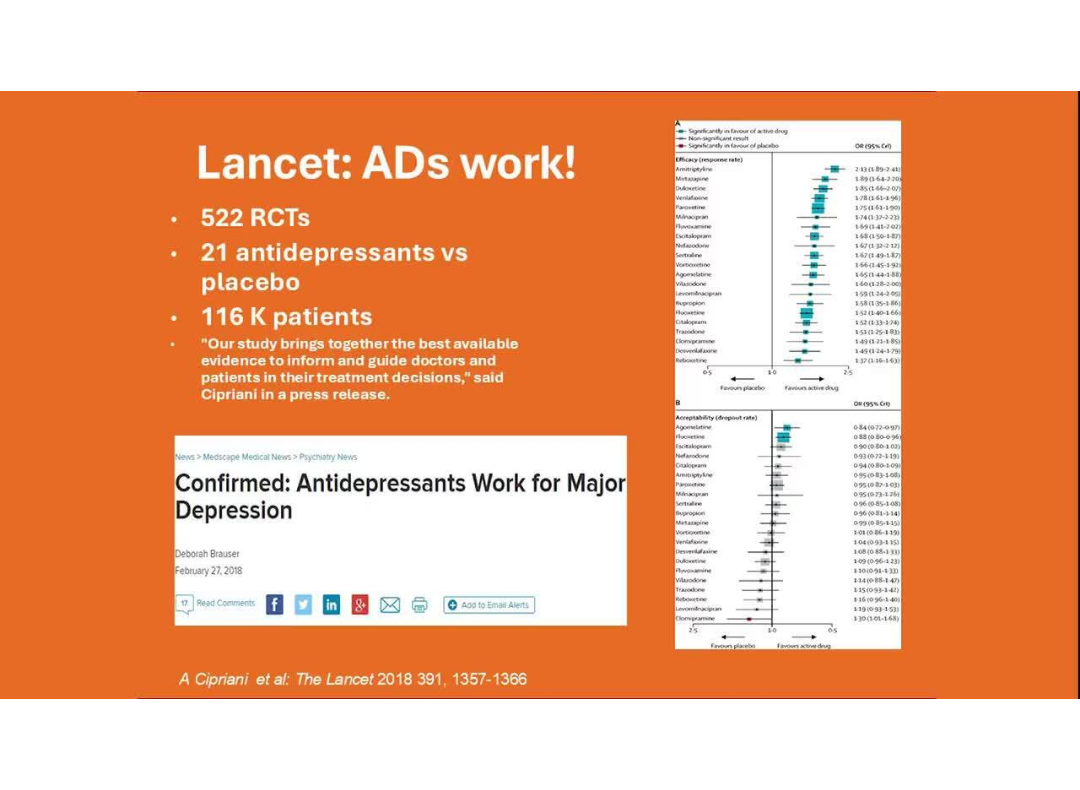 scroll, scrollTop: 0, scrollLeft: 0, axis: both 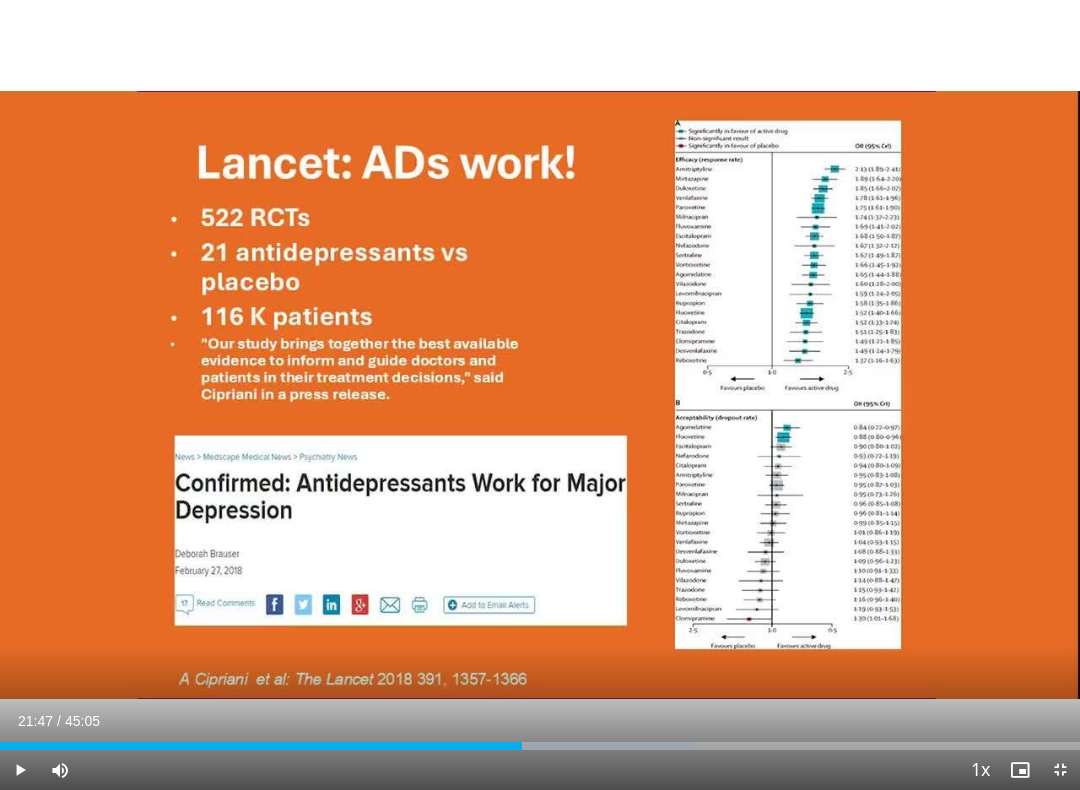 click at bounding box center (20, 770) 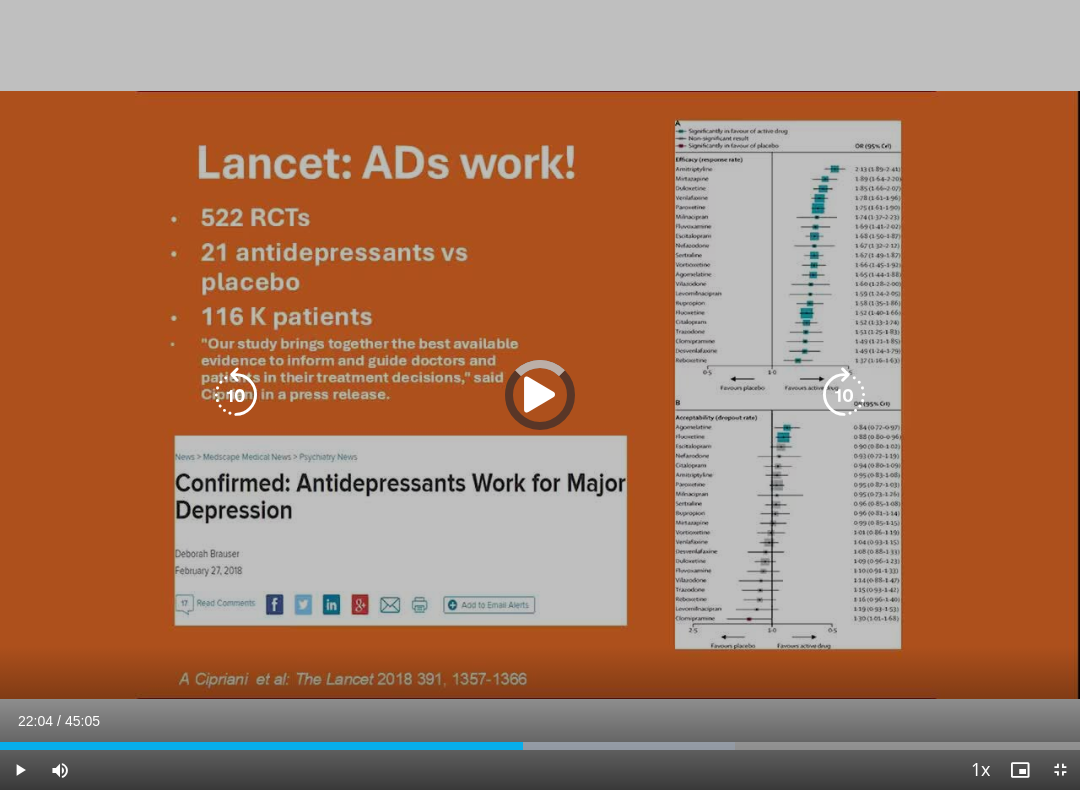 click on "Loaded :  68.09%" at bounding box center [540, 746] 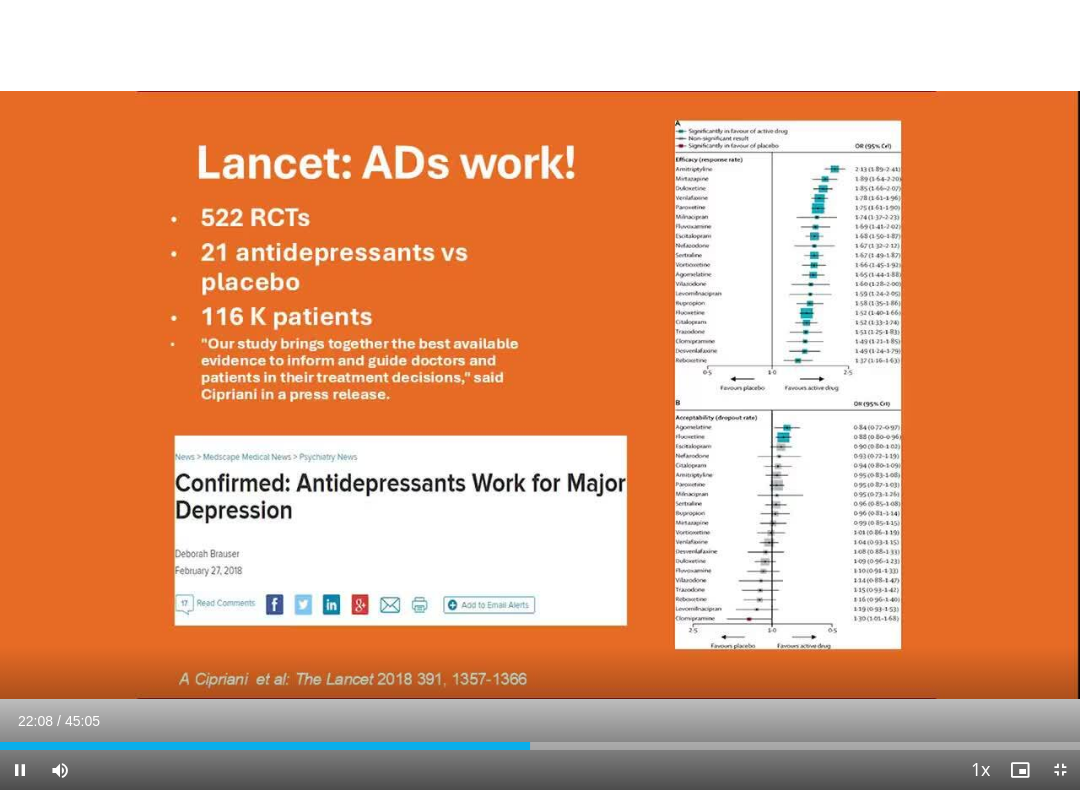 click on "Loaded :  49.13%" at bounding box center [540, 746] 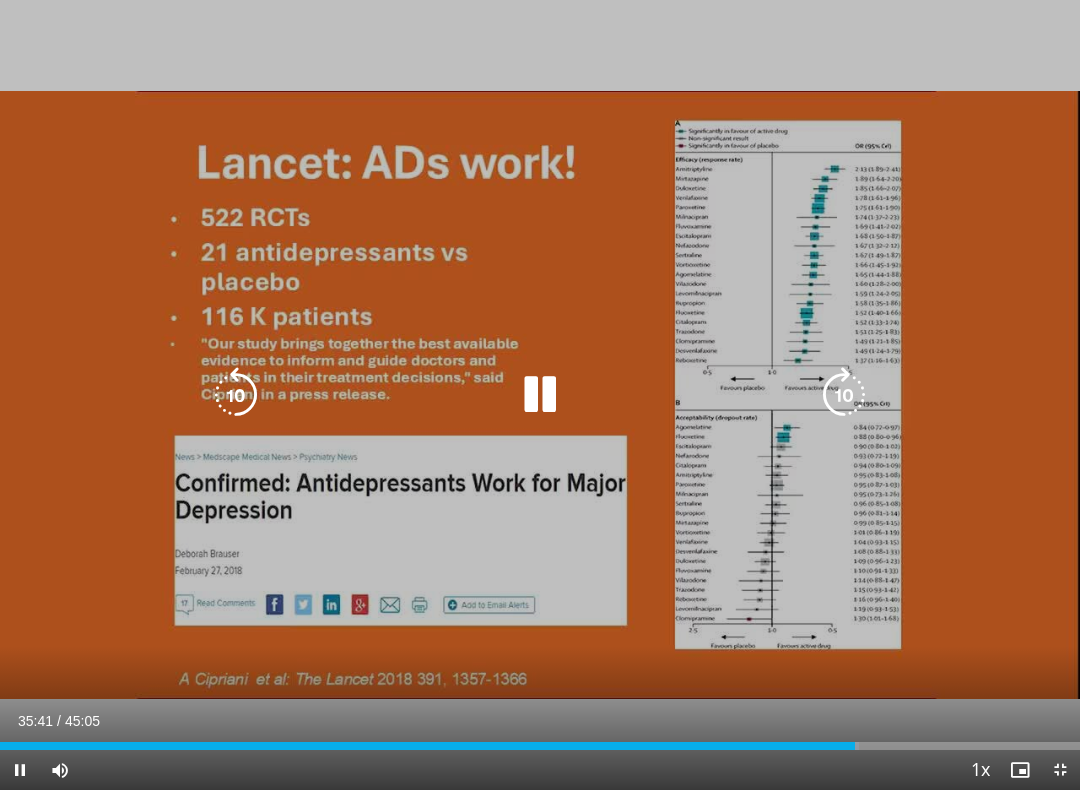 click at bounding box center (540, 395) 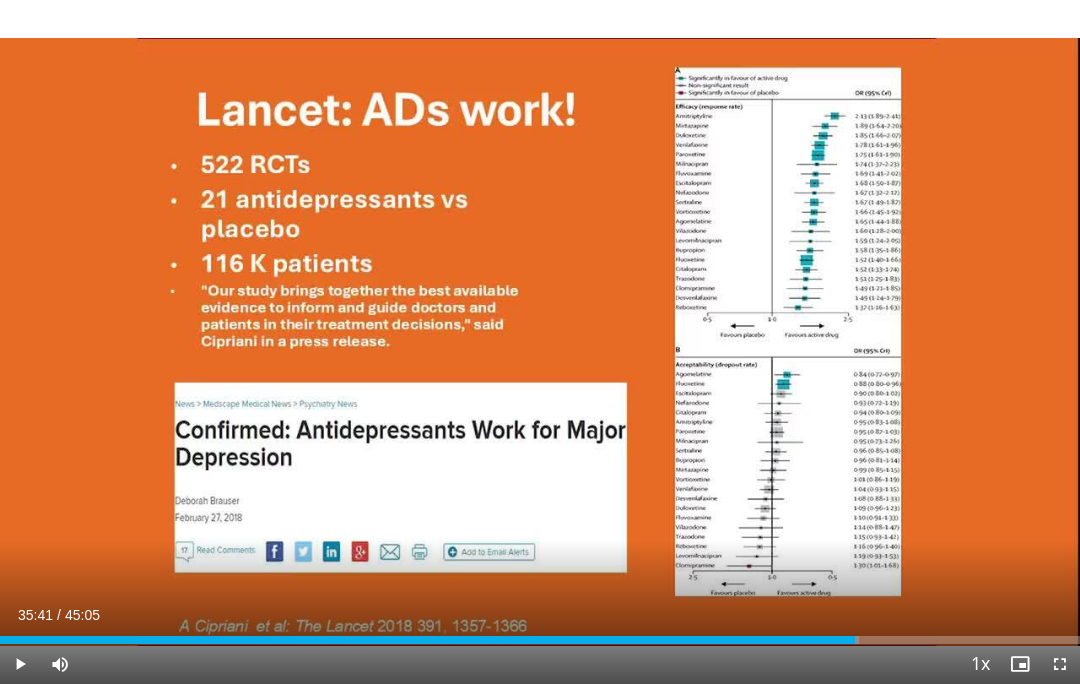 scroll, scrollTop: 1336, scrollLeft: 0, axis: vertical 